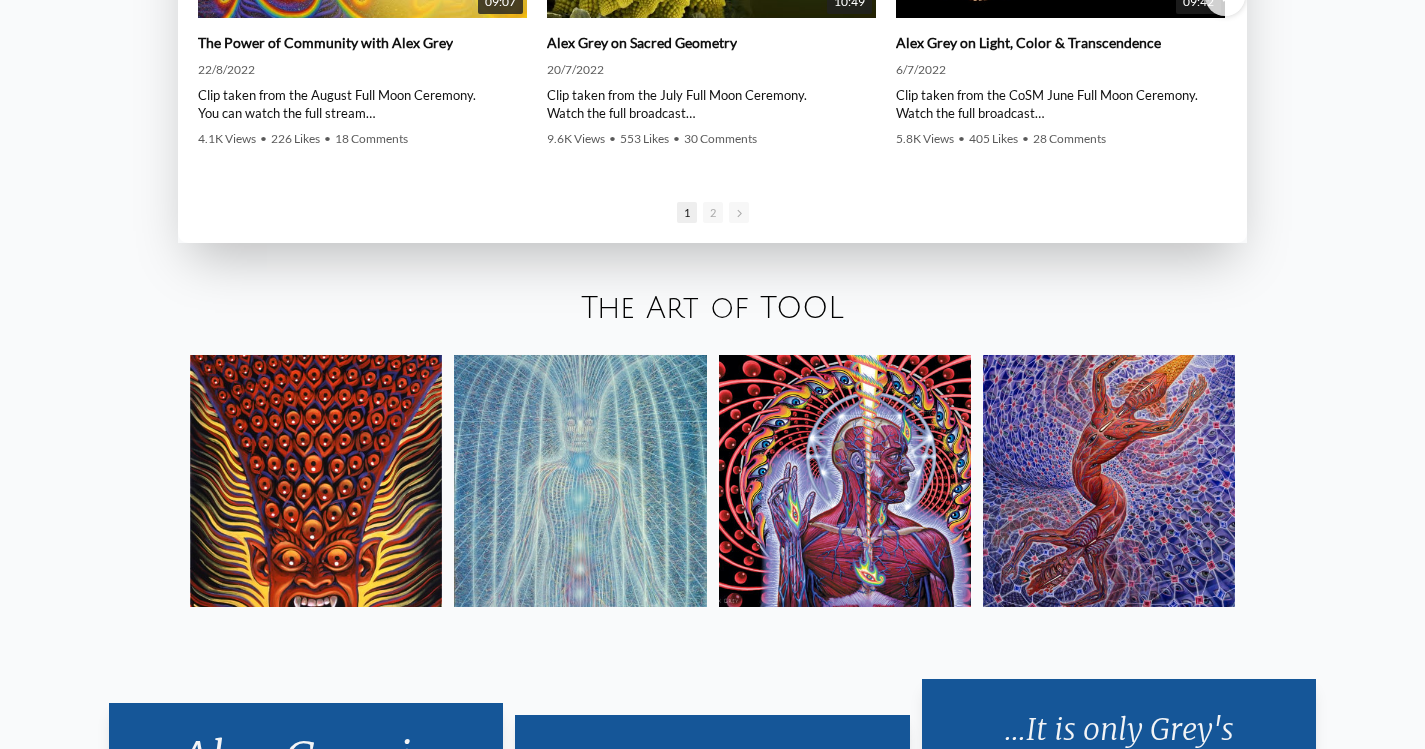 scroll, scrollTop: 3500, scrollLeft: 0, axis: vertical 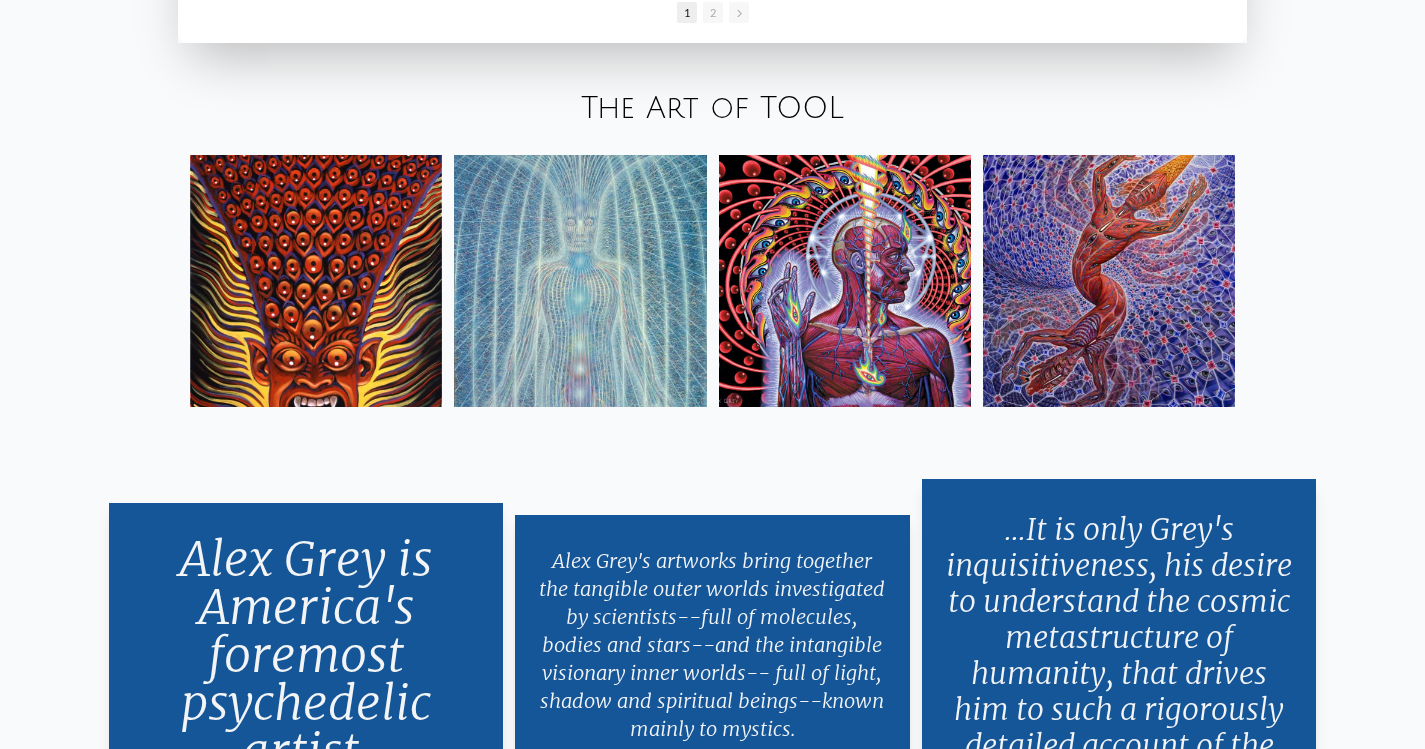 click on "The Art of TOOL" at bounding box center [712, 108] 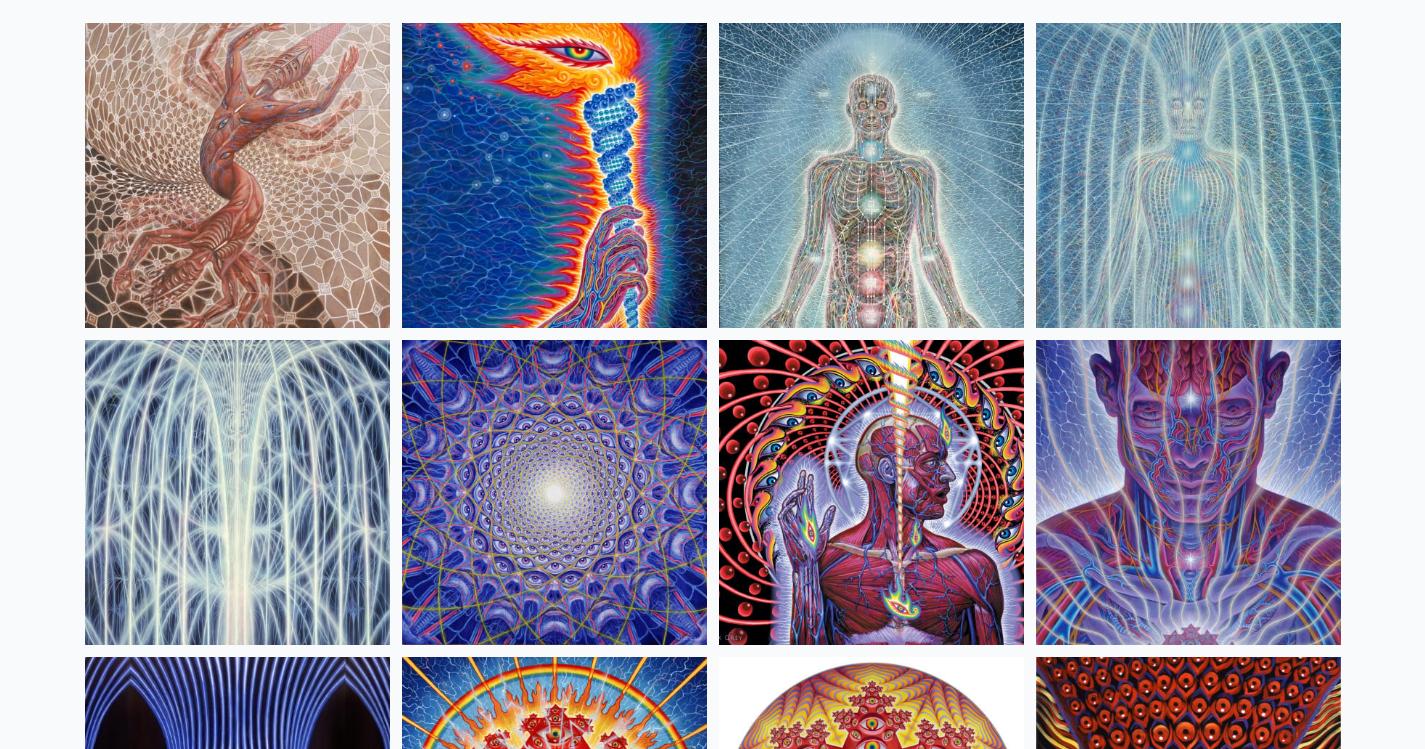 scroll, scrollTop: 100, scrollLeft: 0, axis: vertical 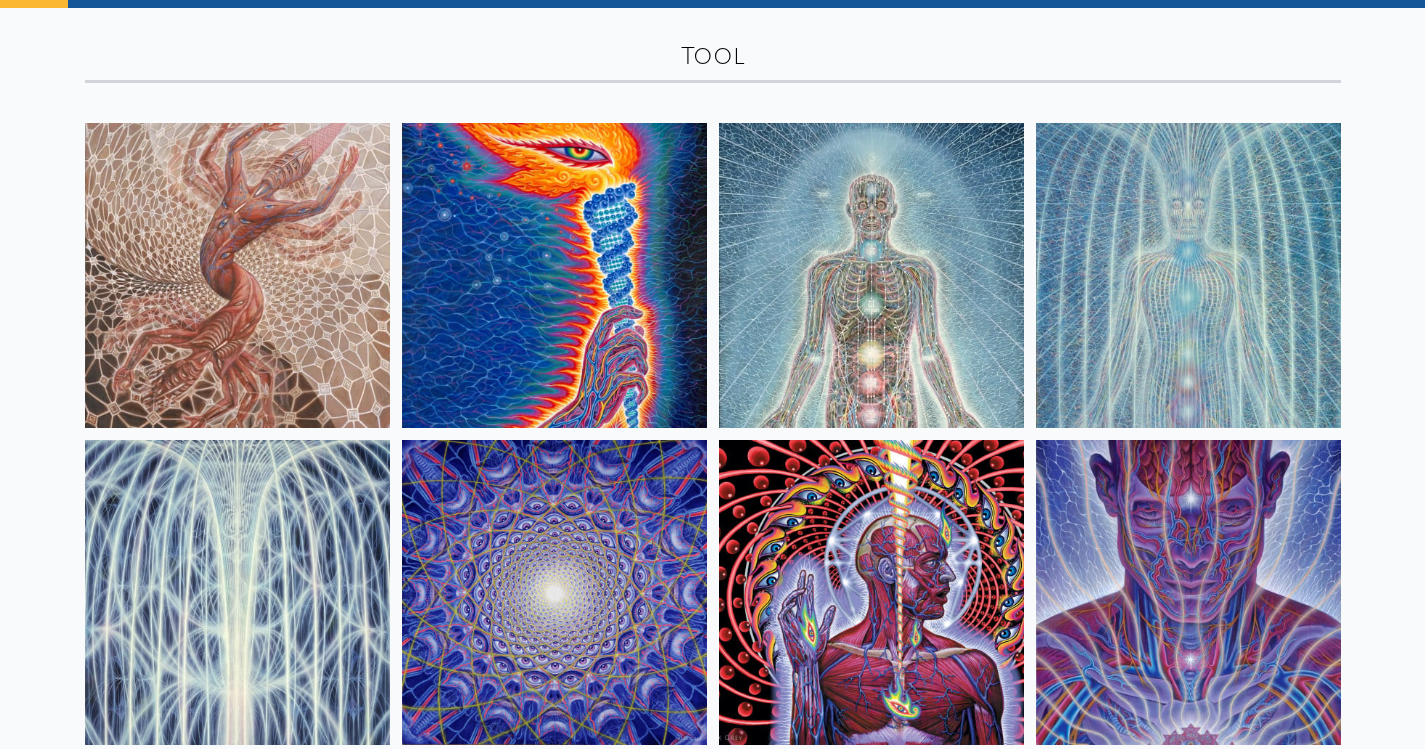 click at bounding box center (871, 275) 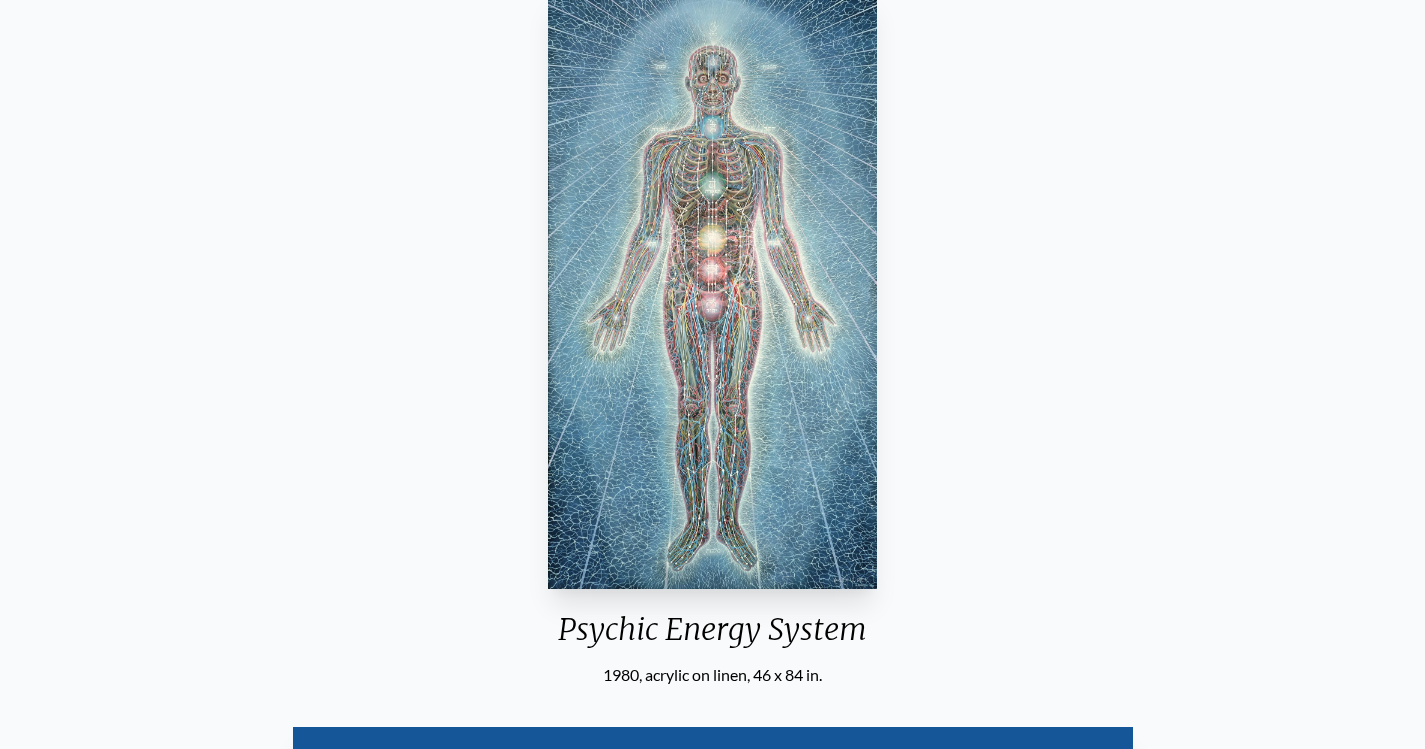 scroll, scrollTop: 100, scrollLeft: 0, axis: vertical 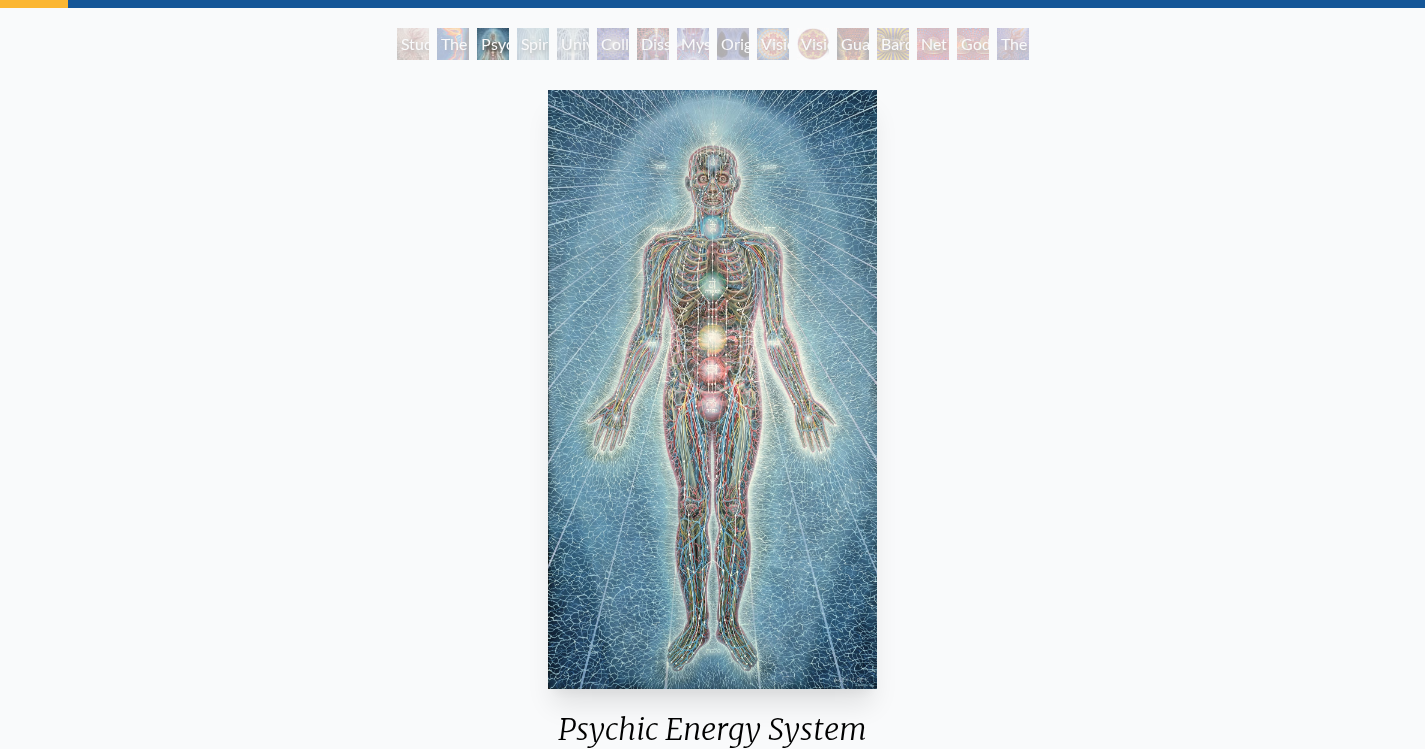 click on "Spiritual Energy System" at bounding box center (533, 44) 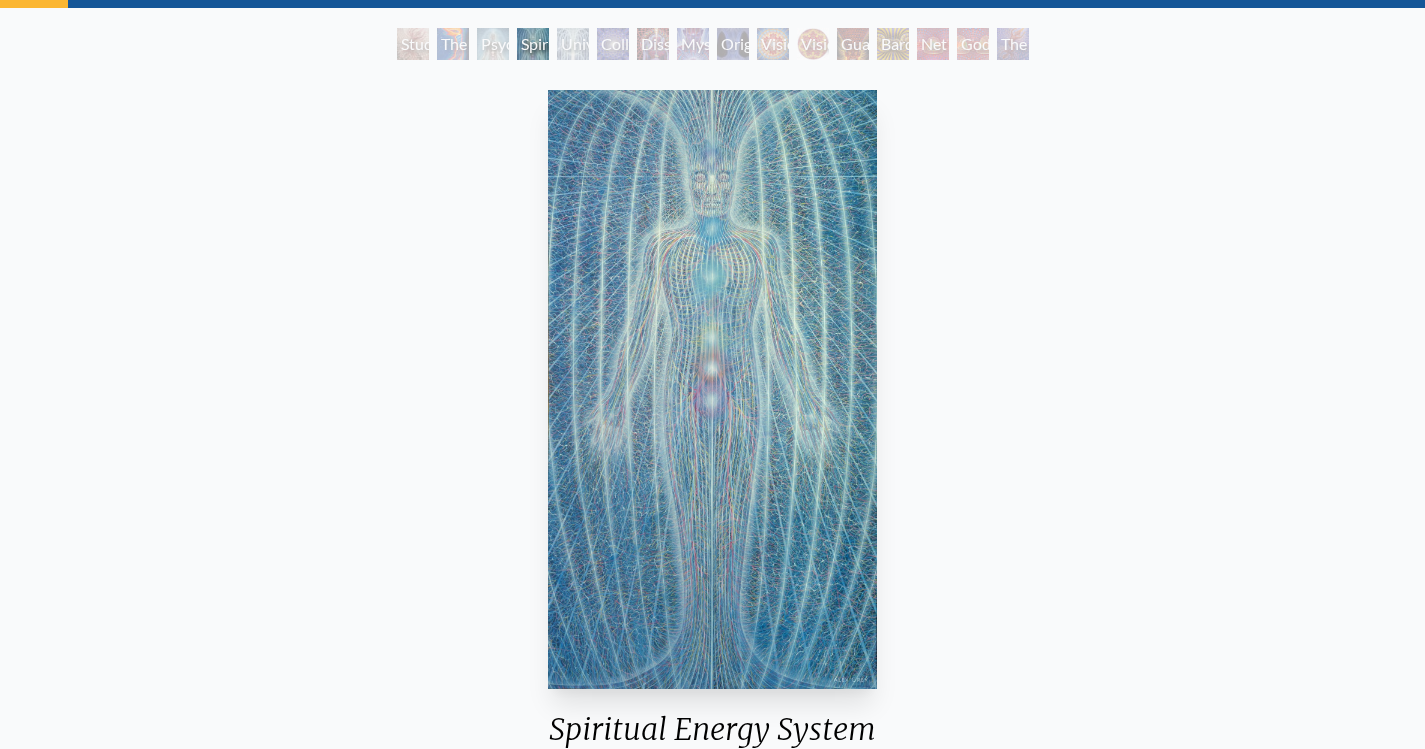 click on "Universal Mind Lattice" at bounding box center [573, 44] 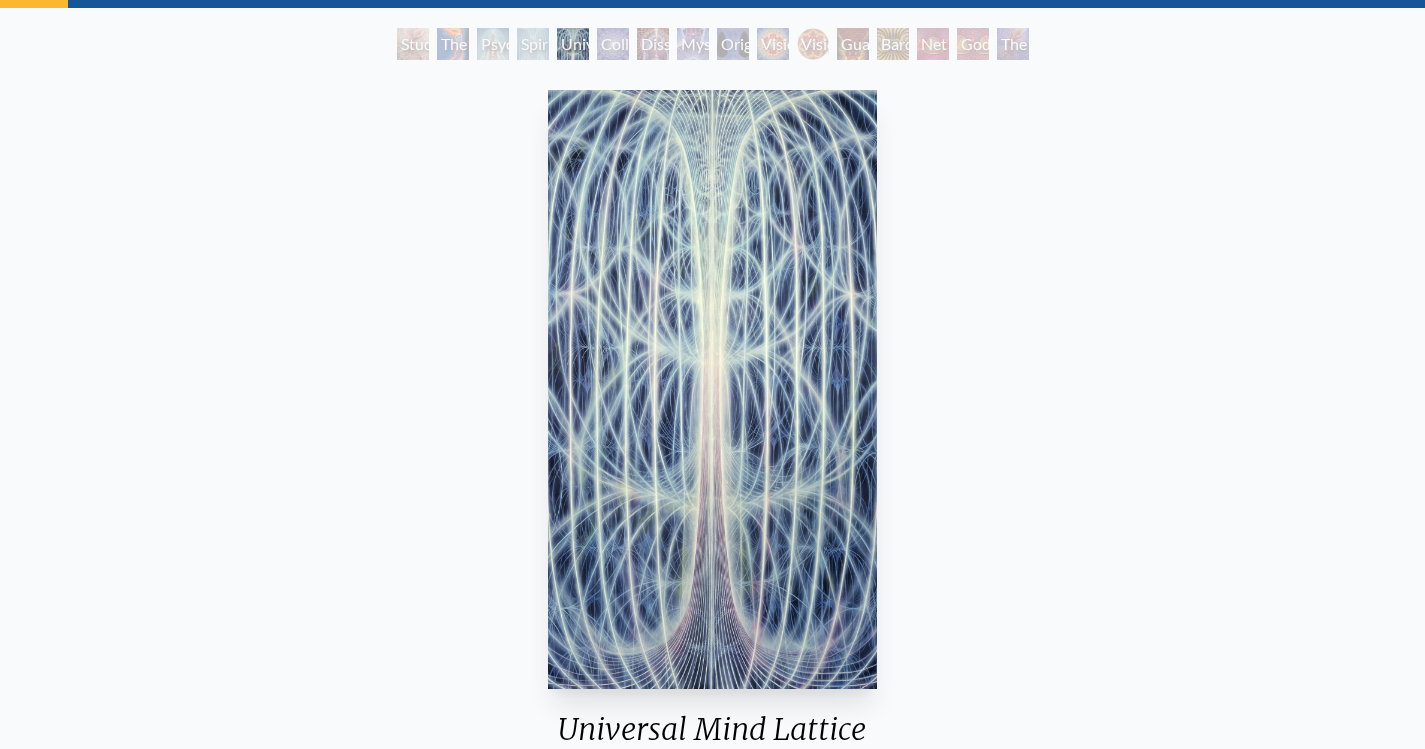 click on "Mystic Eye" at bounding box center (693, 44) 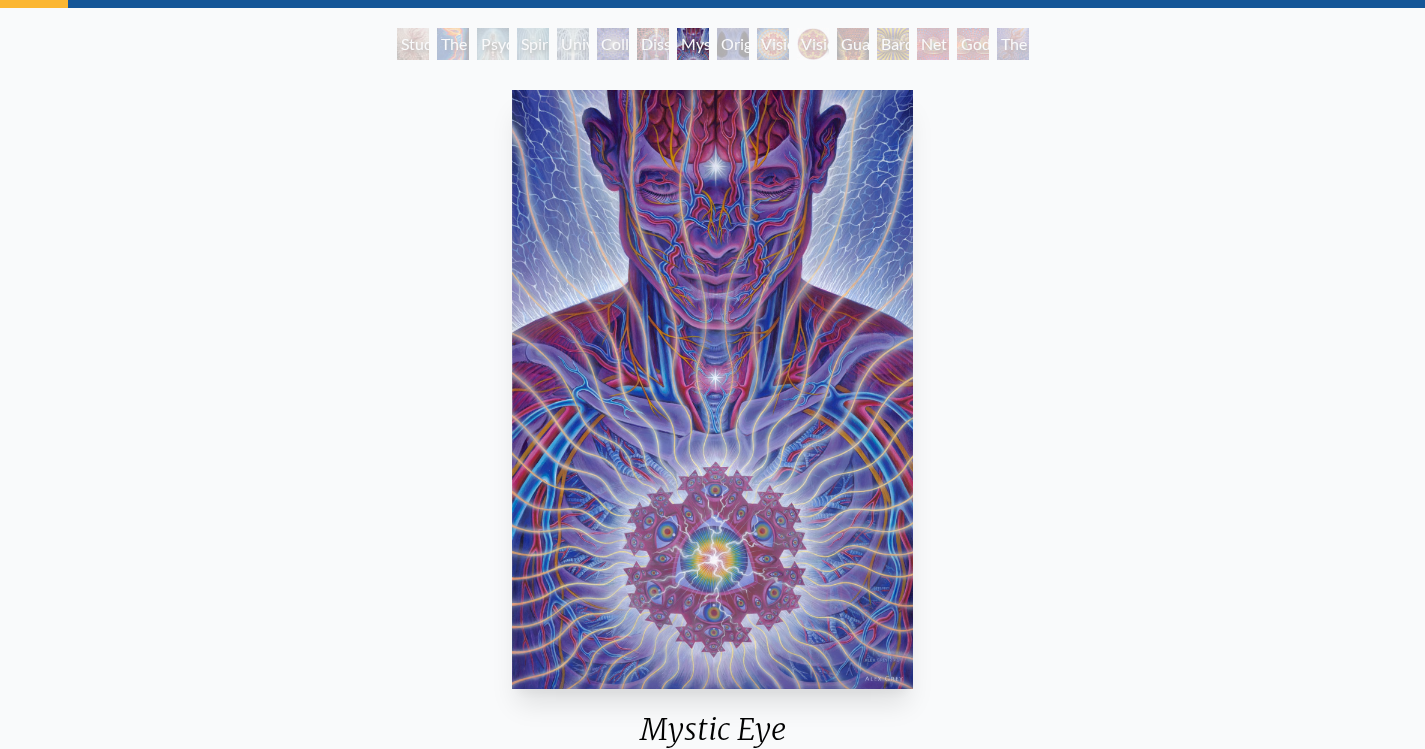 click on "Dissectional Art for Tool's Lateralus CD" at bounding box center [653, 44] 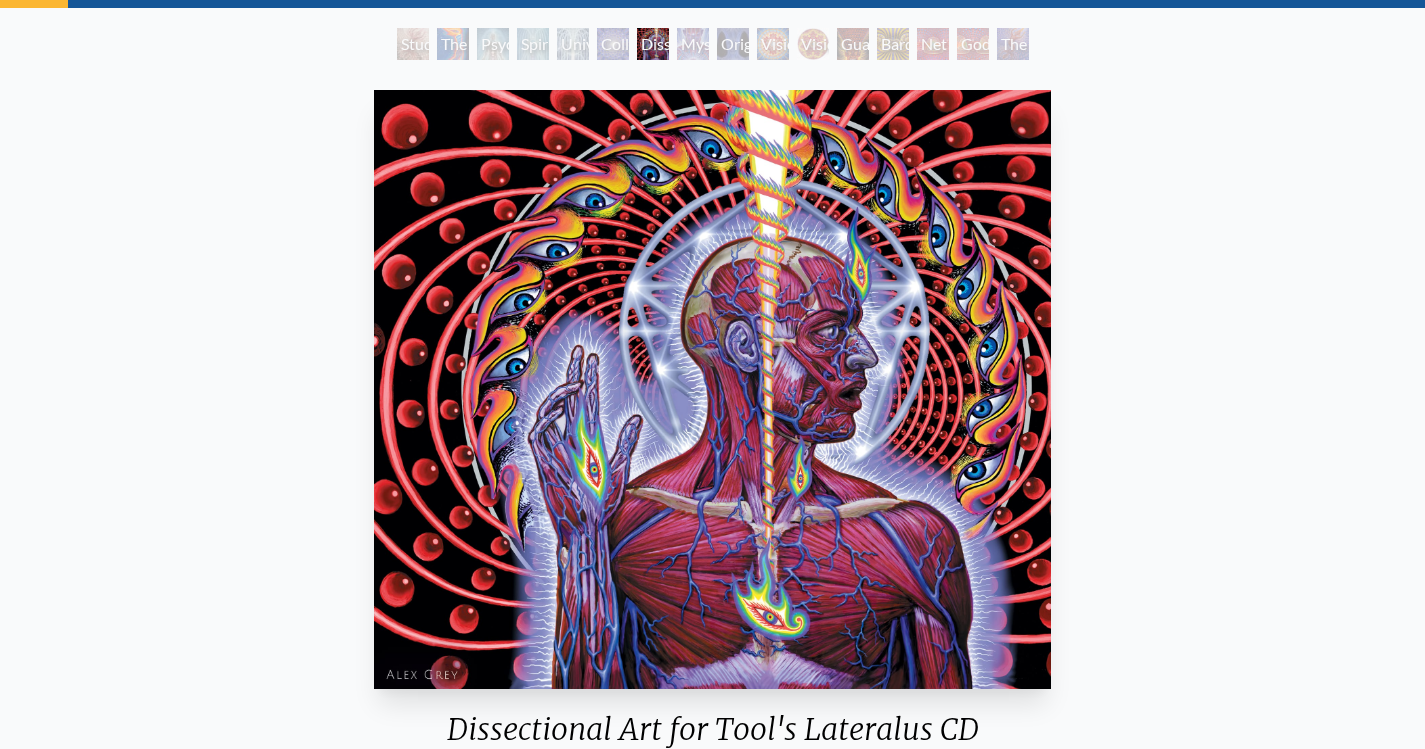 scroll, scrollTop: 300, scrollLeft: 0, axis: vertical 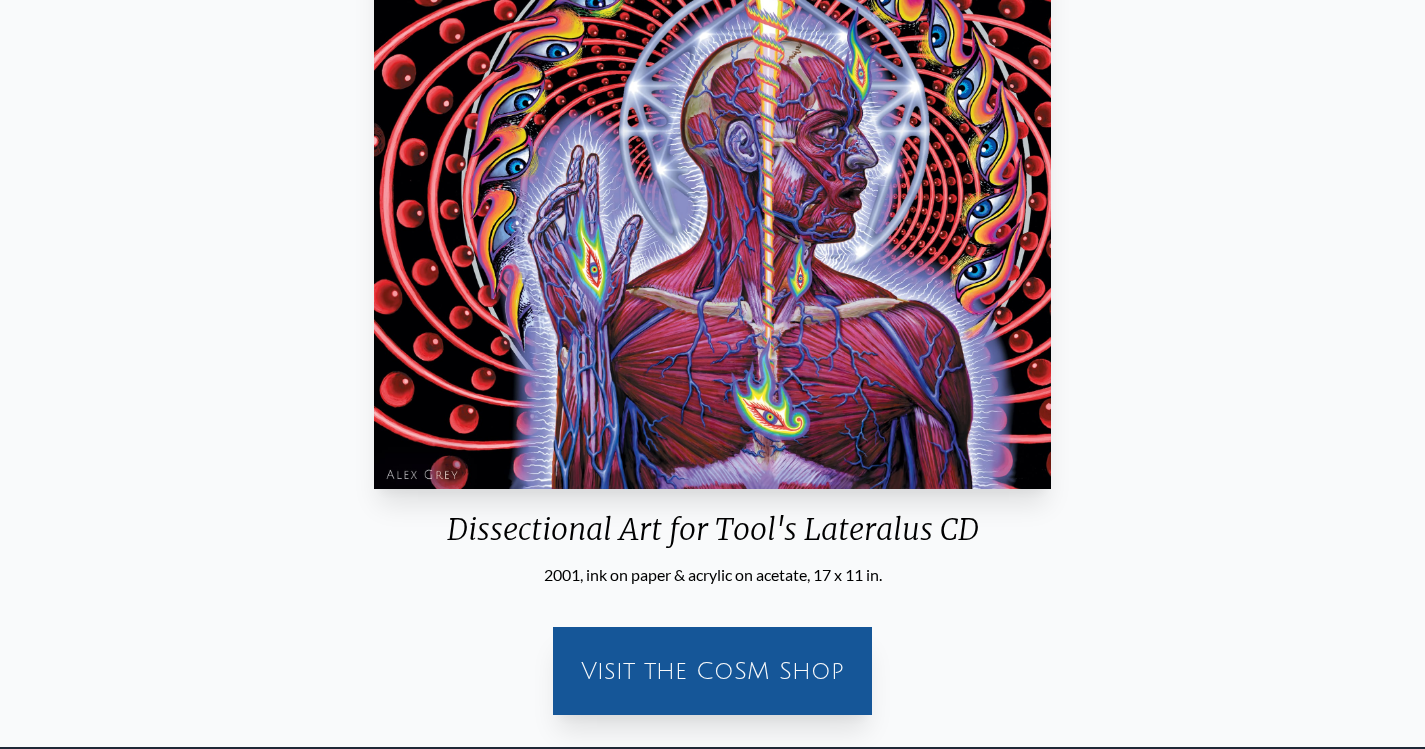 click at bounding box center (712, 189) 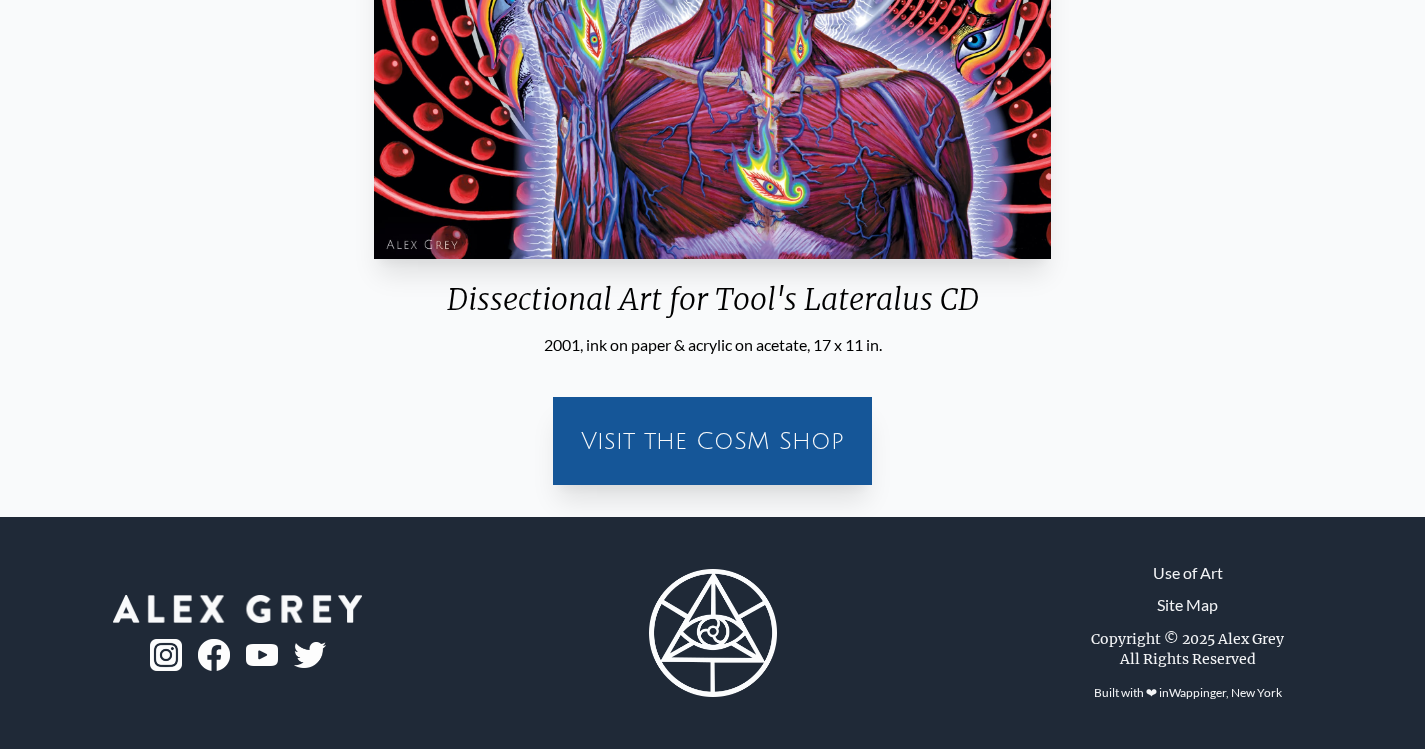 click on "Visit the CoSM Shop" at bounding box center (712, 441) 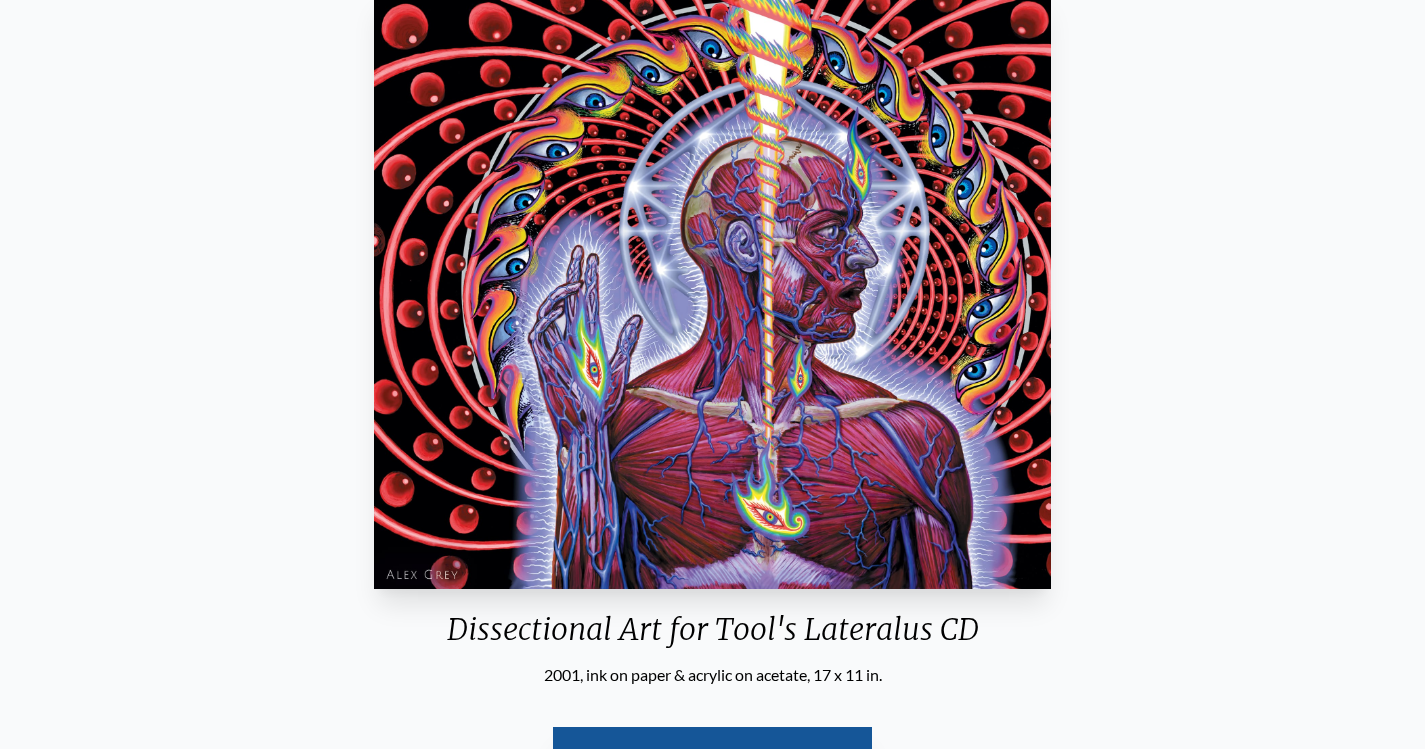 scroll, scrollTop: 0, scrollLeft: 0, axis: both 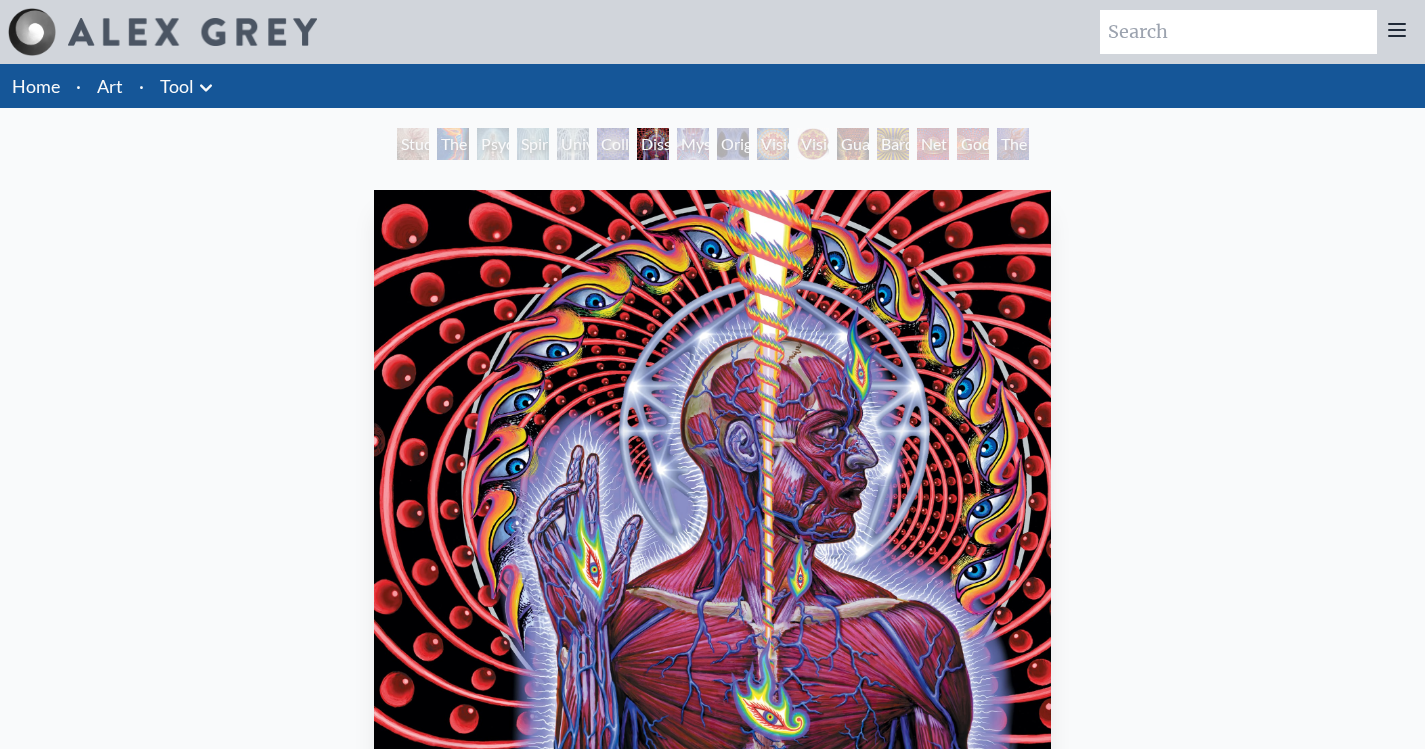 click on "Original Face" at bounding box center [733, 144] 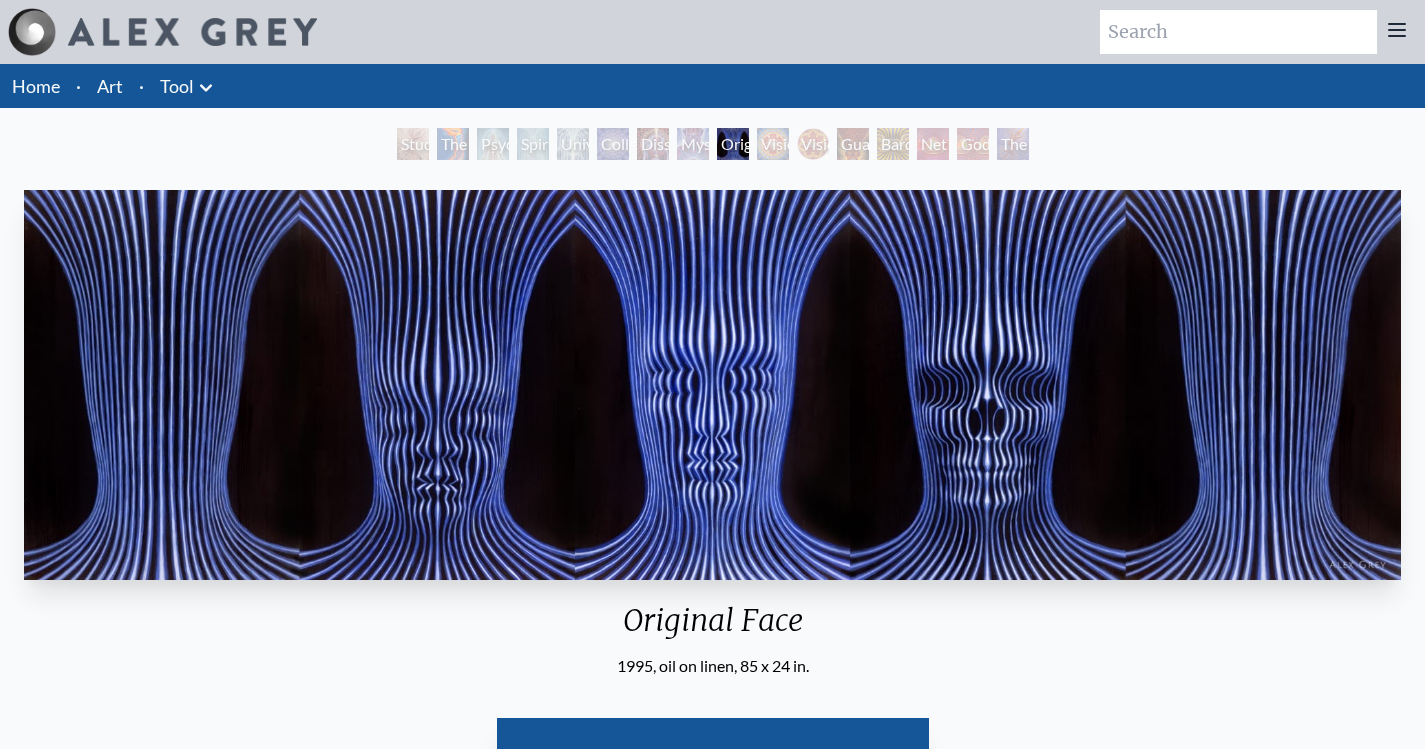 click on "Guardian of Infinite Vision" at bounding box center (853, 144) 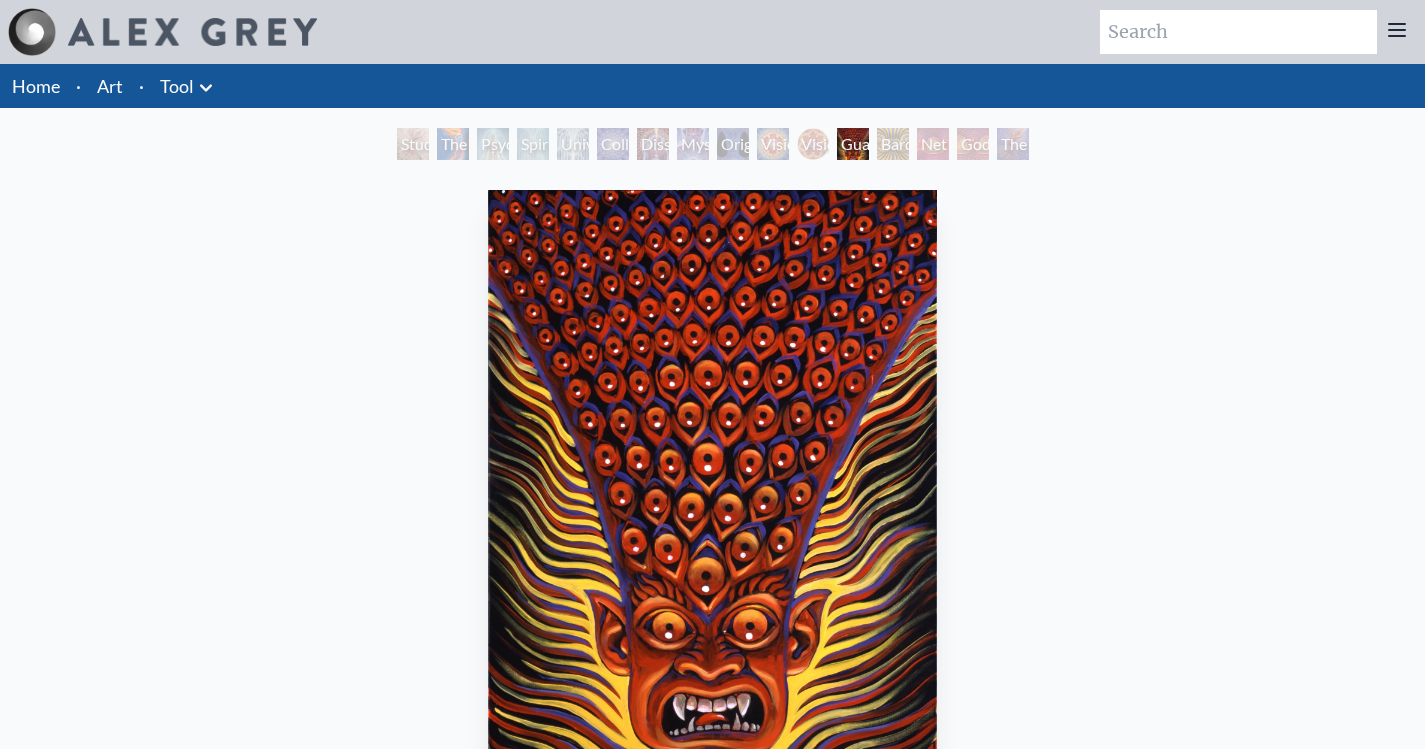 click on "Bardo Being" at bounding box center [893, 144] 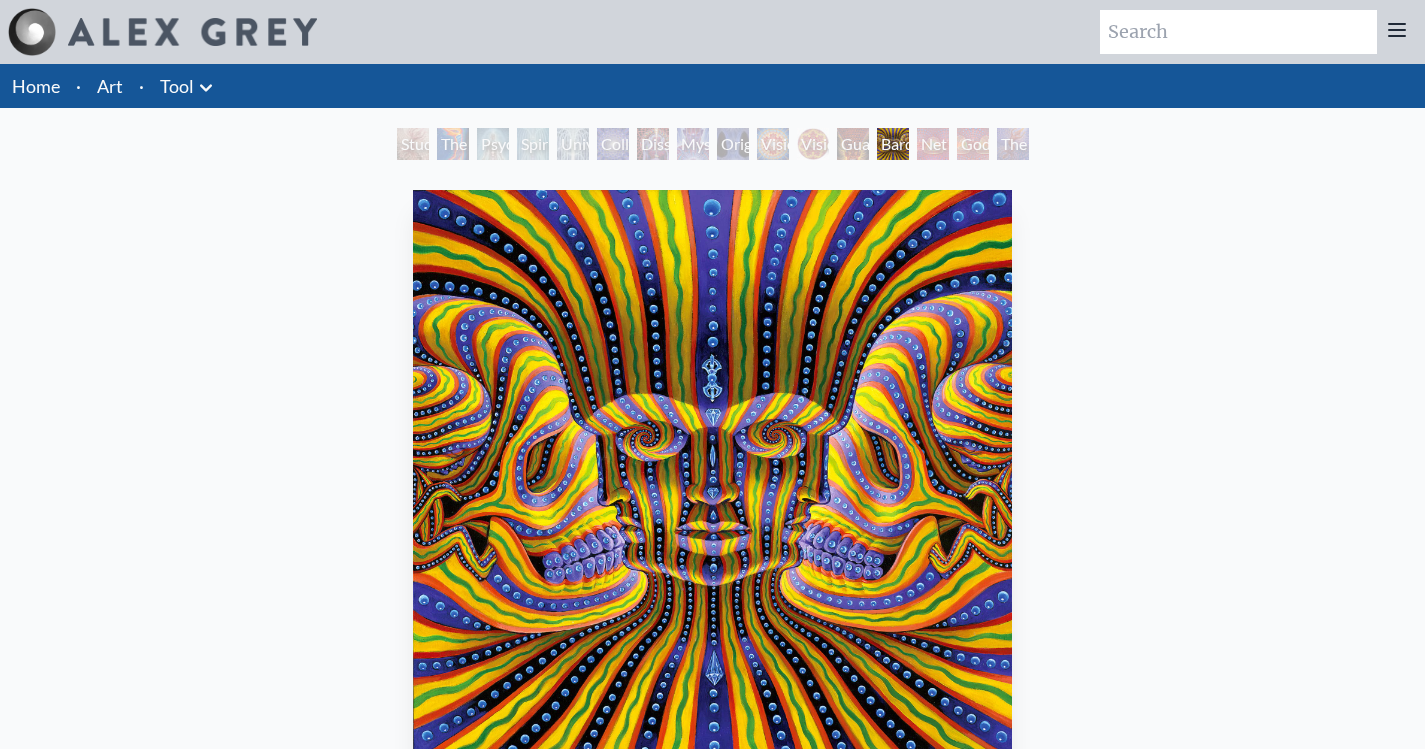 click on "Net of Being" at bounding box center [933, 144] 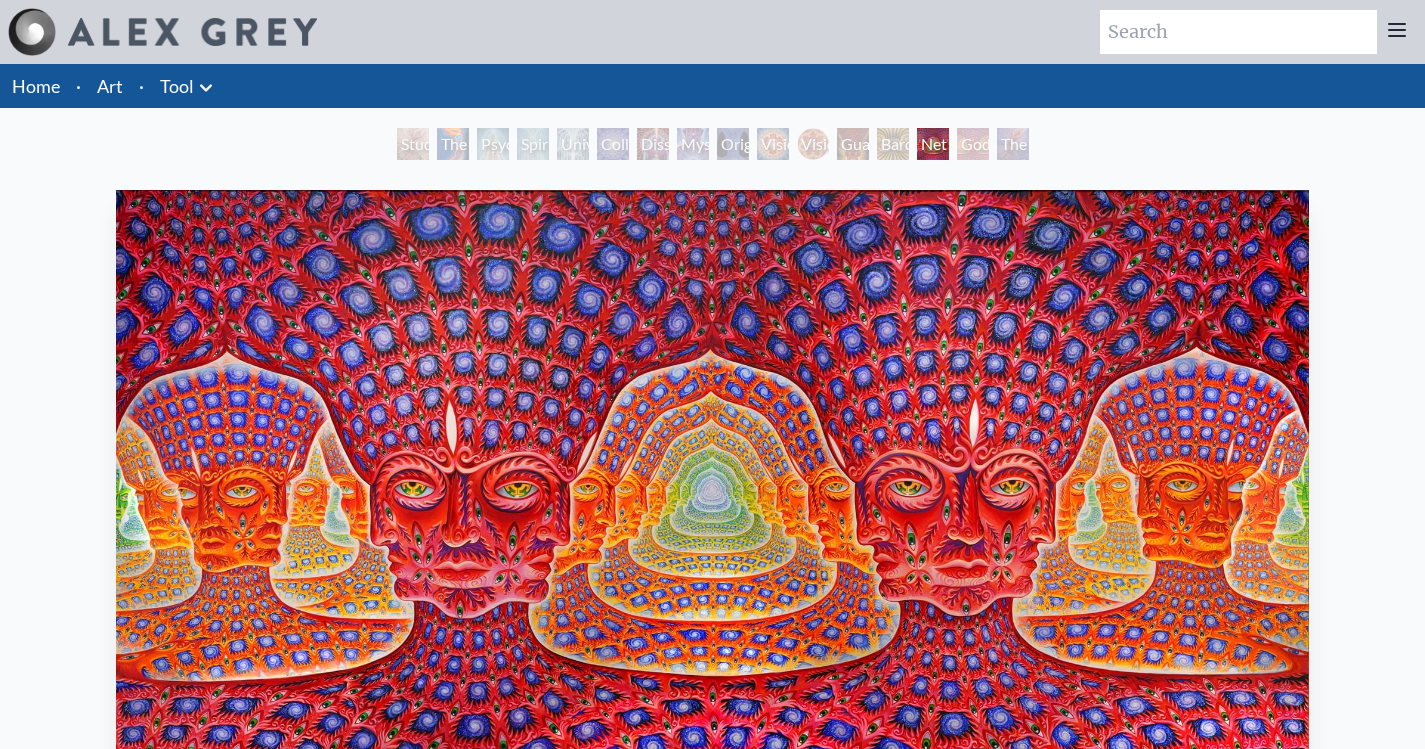 click on "Godself" at bounding box center (973, 144) 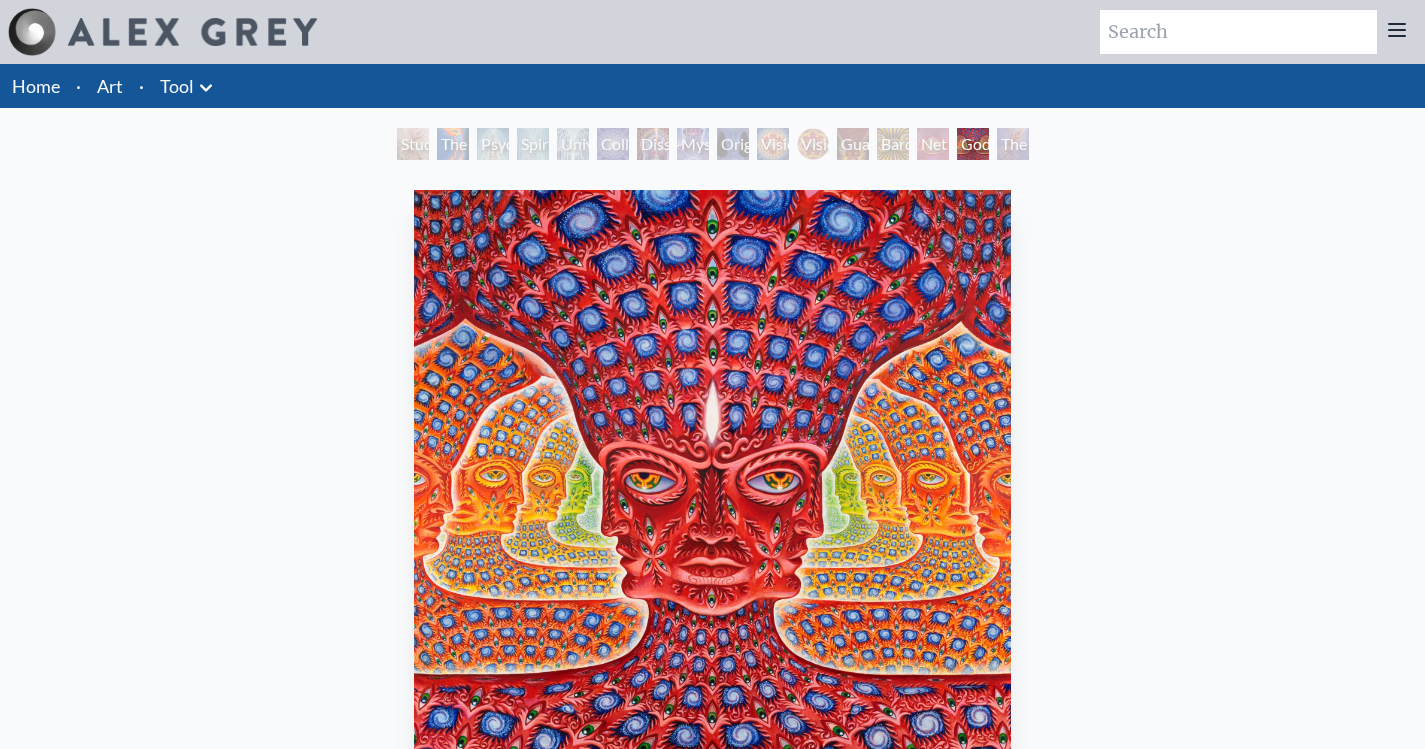 scroll, scrollTop: 100, scrollLeft: 0, axis: vertical 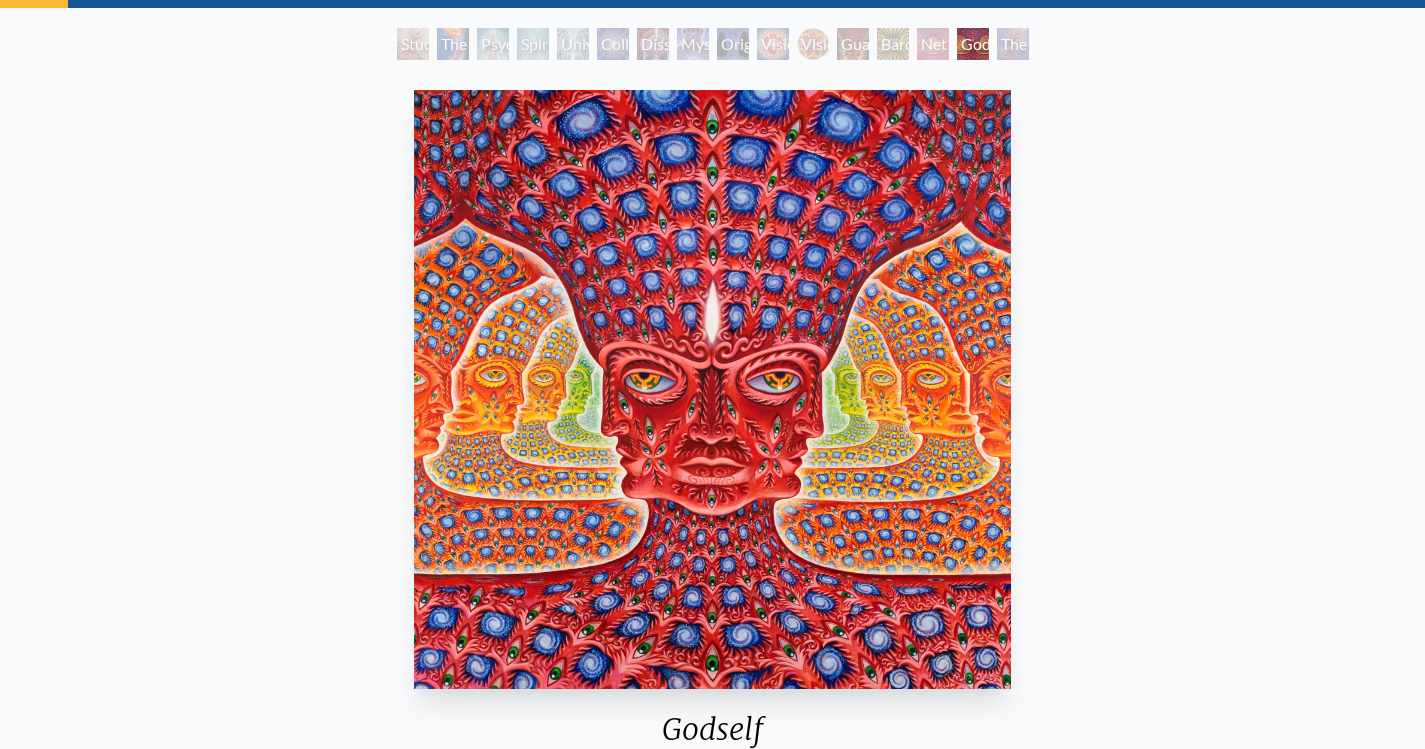 click on "The Great Turn" at bounding box center (1013, 44) 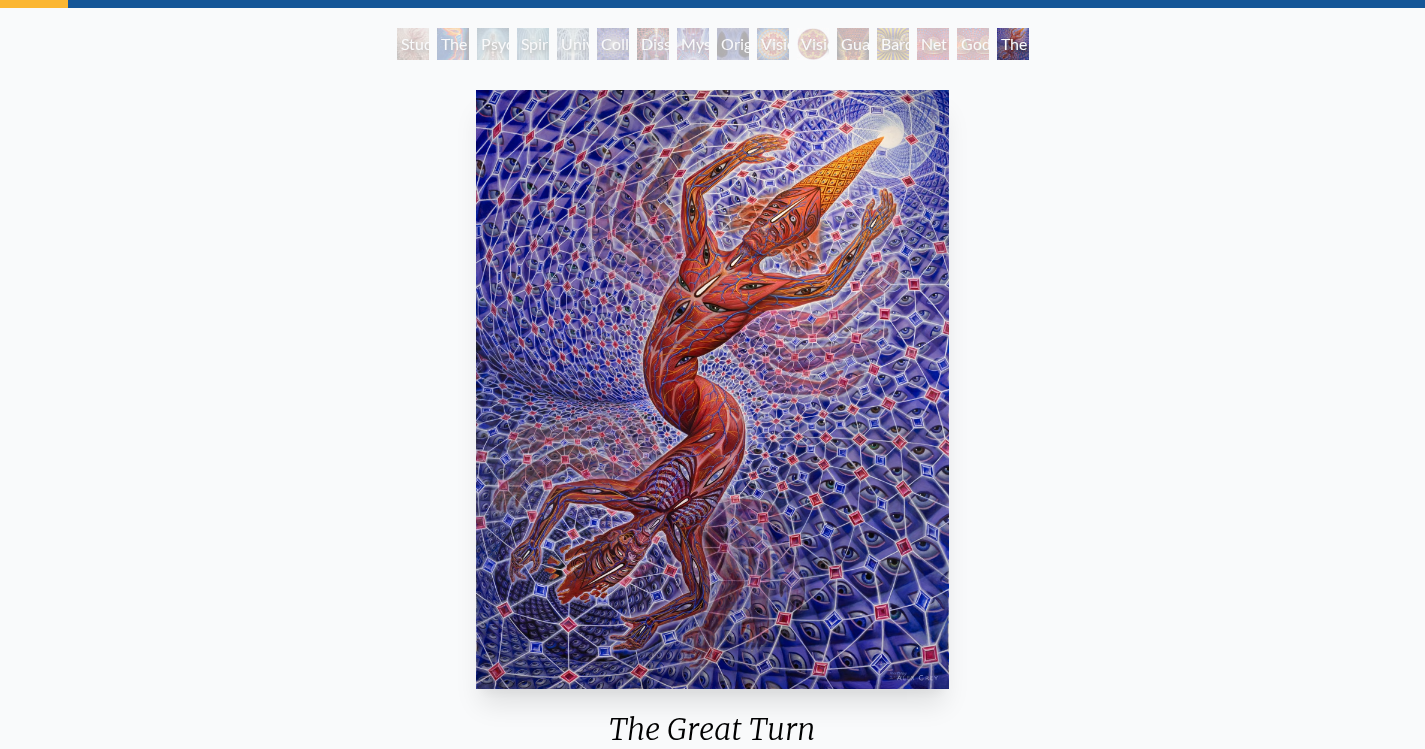 click on "Godself" at bounding box center [973, 44] 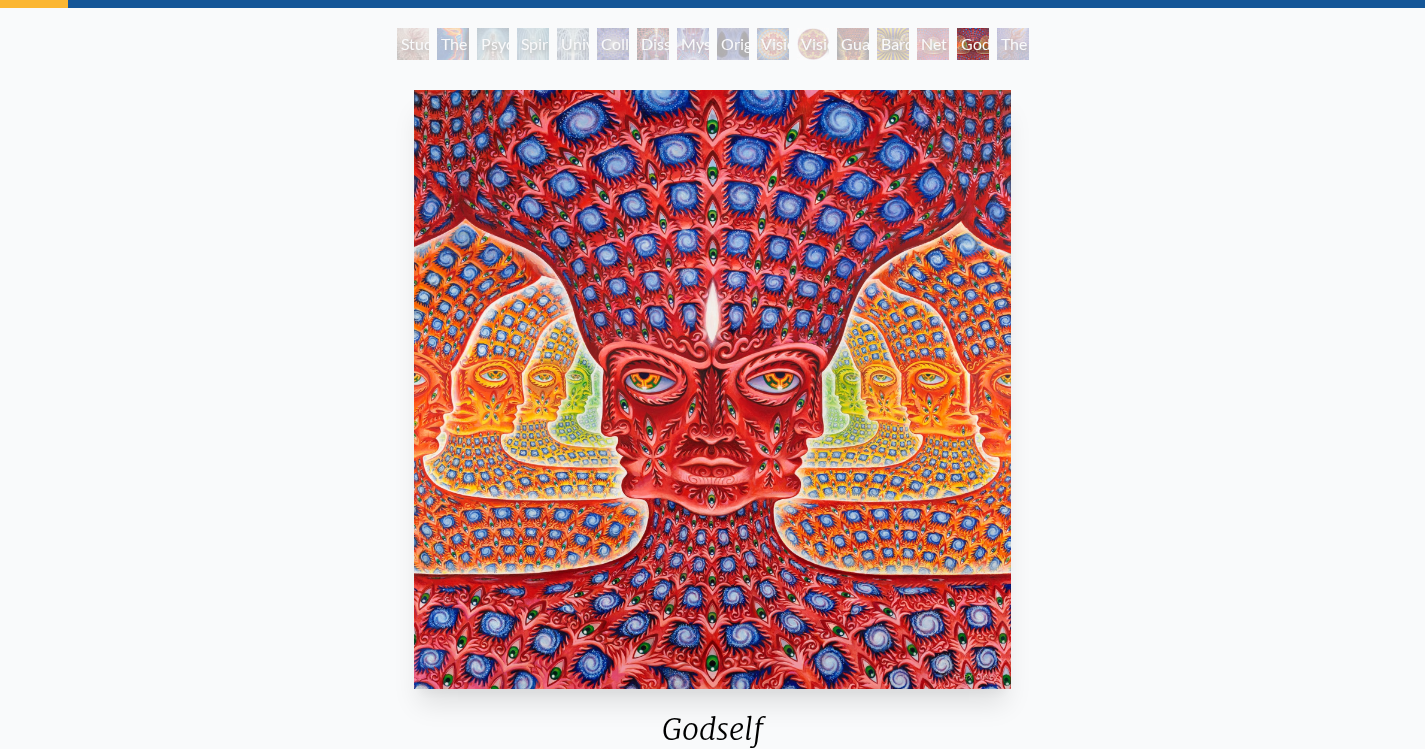 click at bounding box center (712, 389) 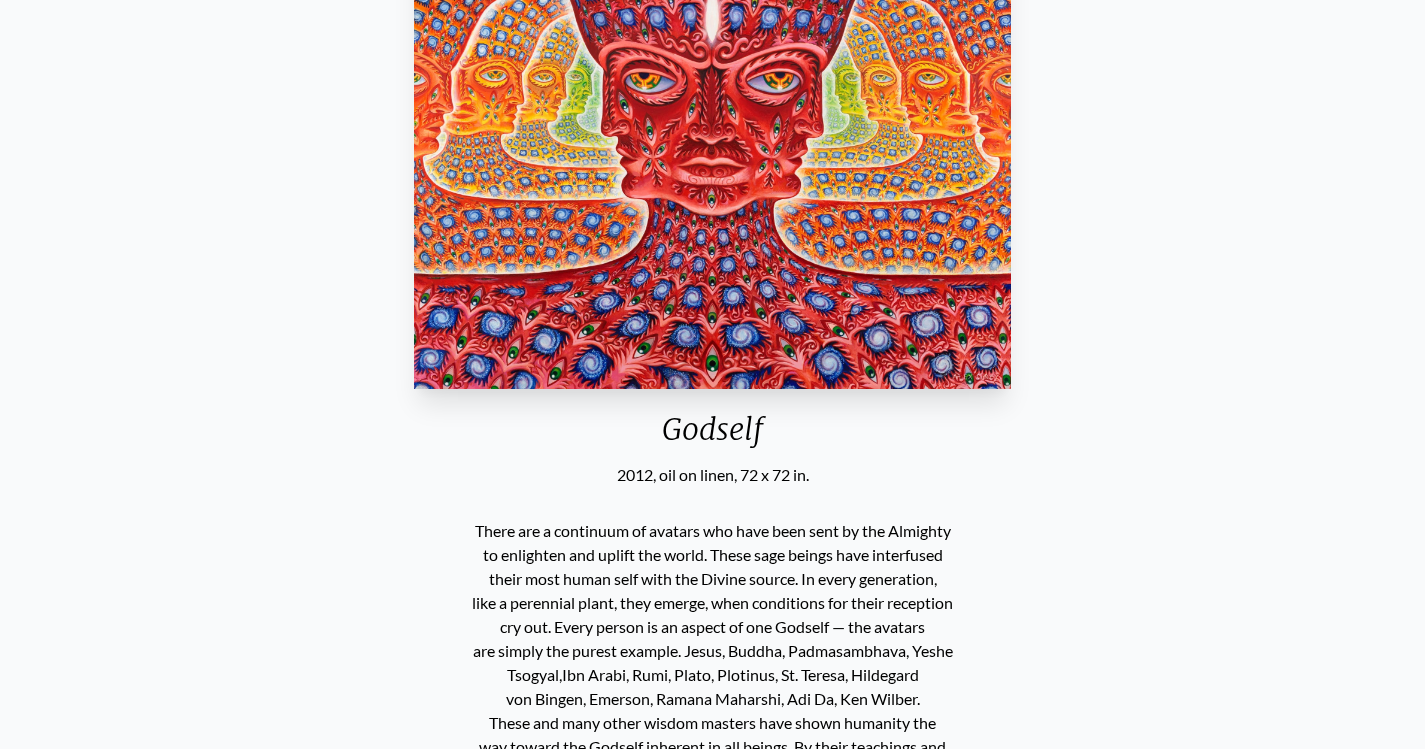 scroll, scrollTop: 700, scrollLeft: 0, axis: vertical 